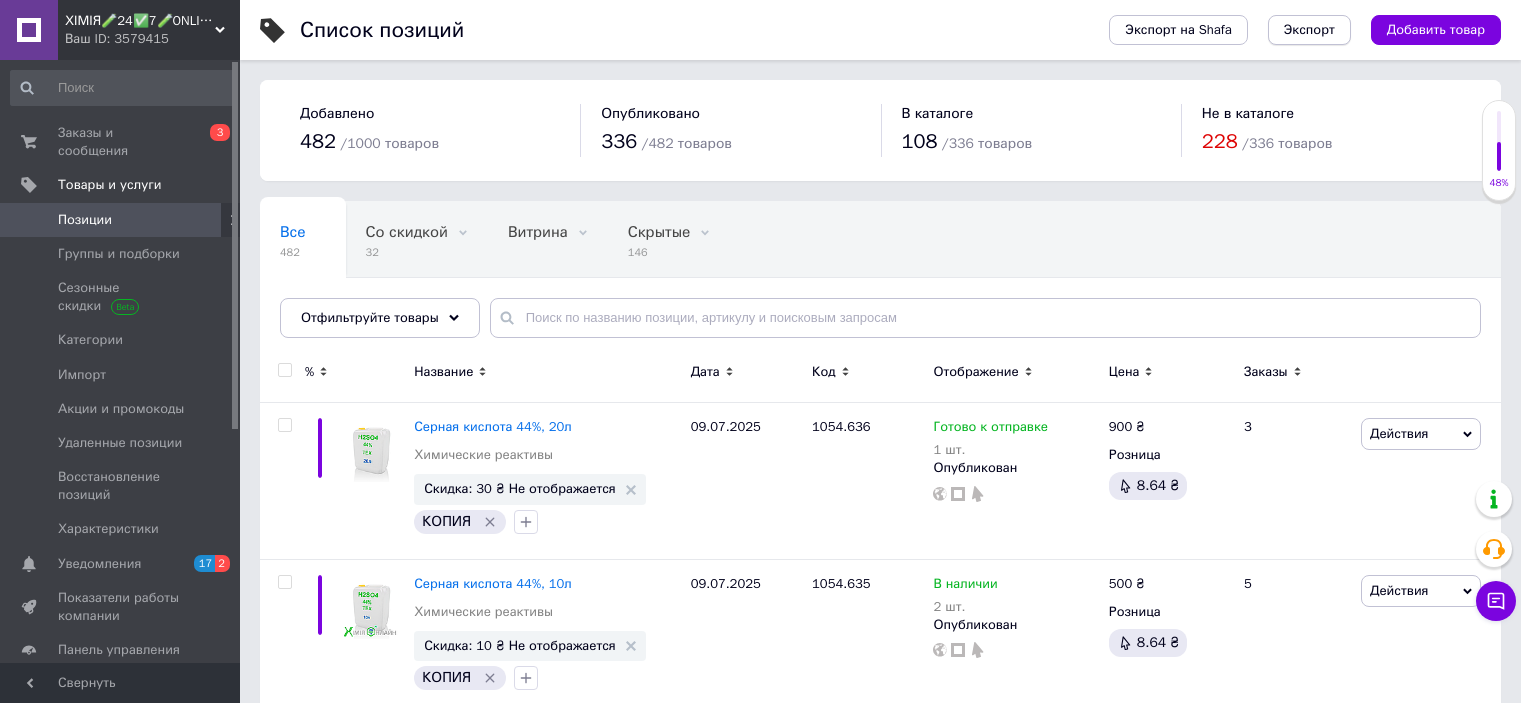 scroll, scrollTop: 0, scrollLeft: 0, axis: both 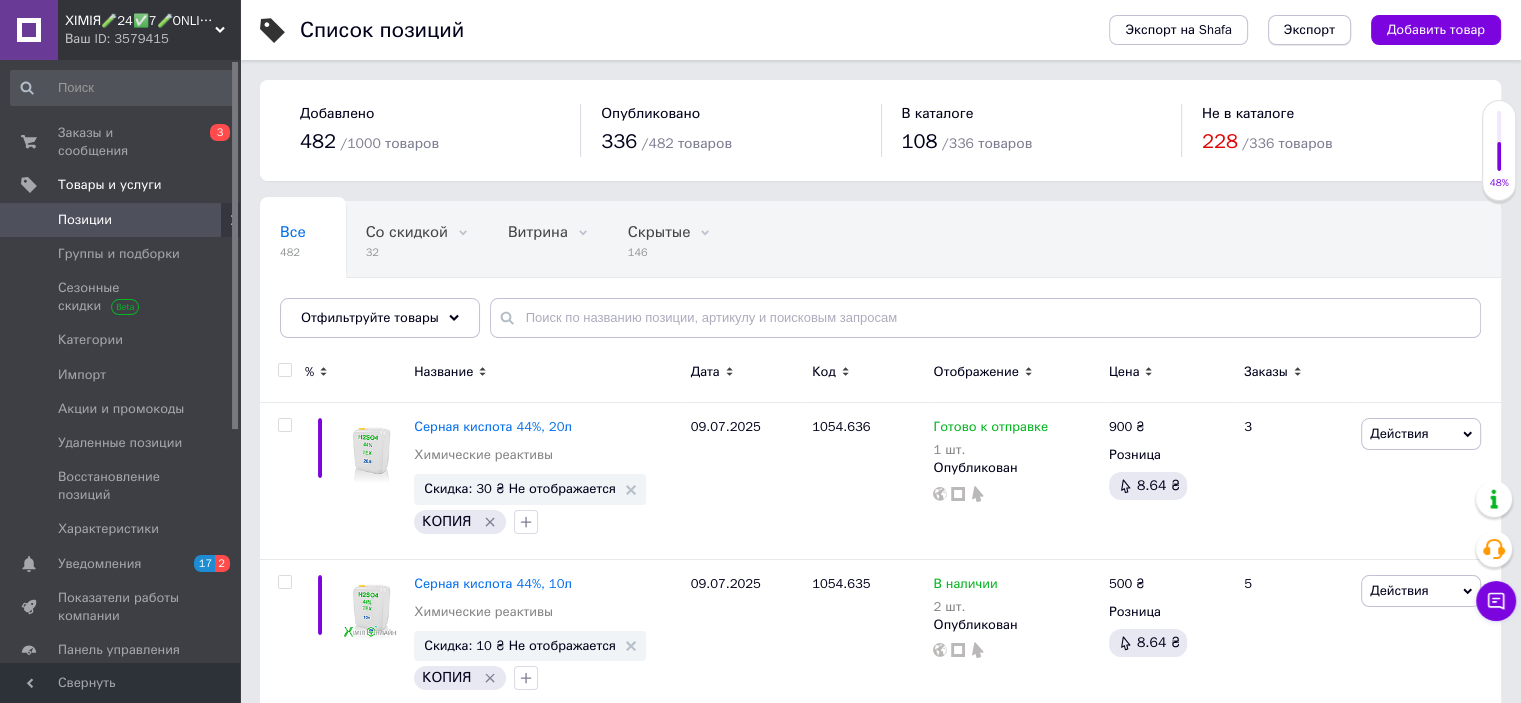 click on "Экспорт" at bounding box center [1309, 30] 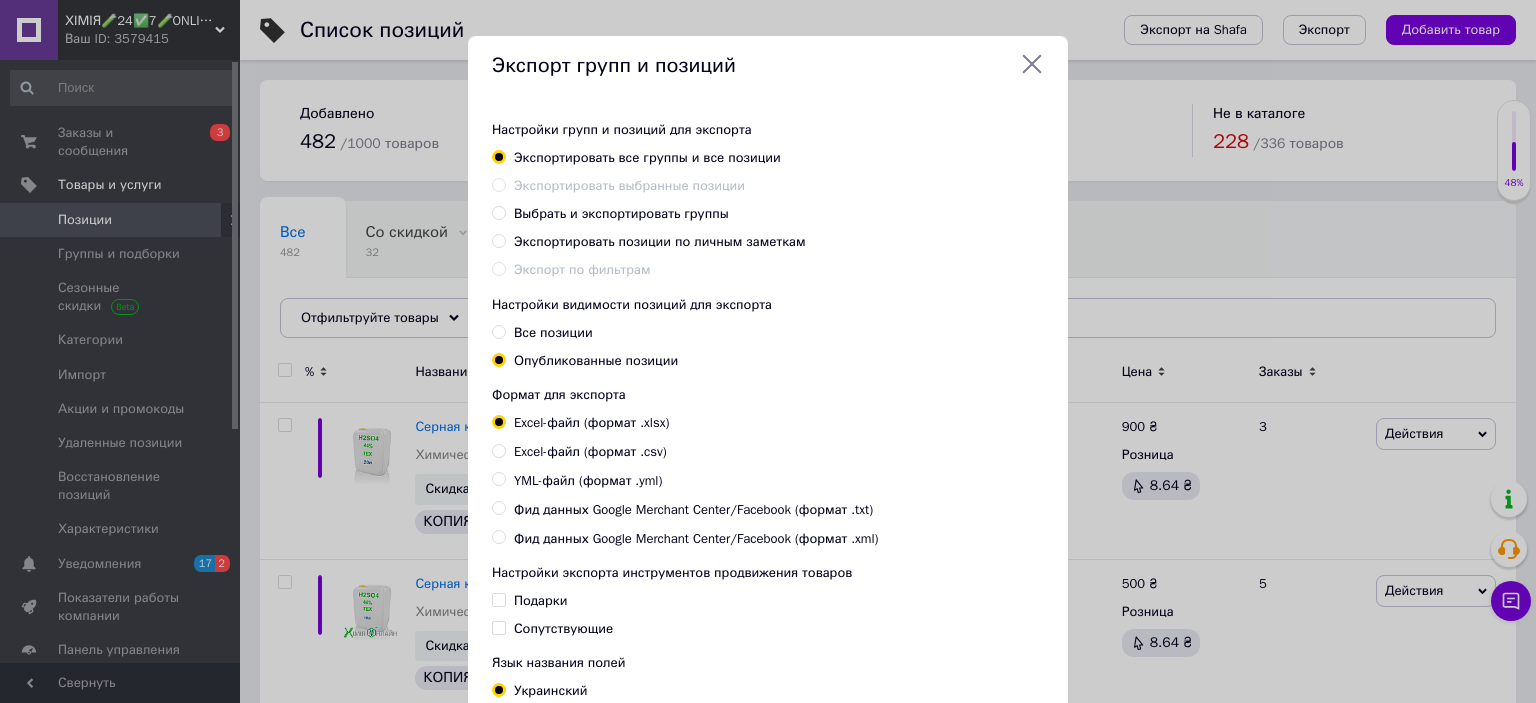 click on "Экспортировать выбранные позиции" at bounding box center [629, 185] 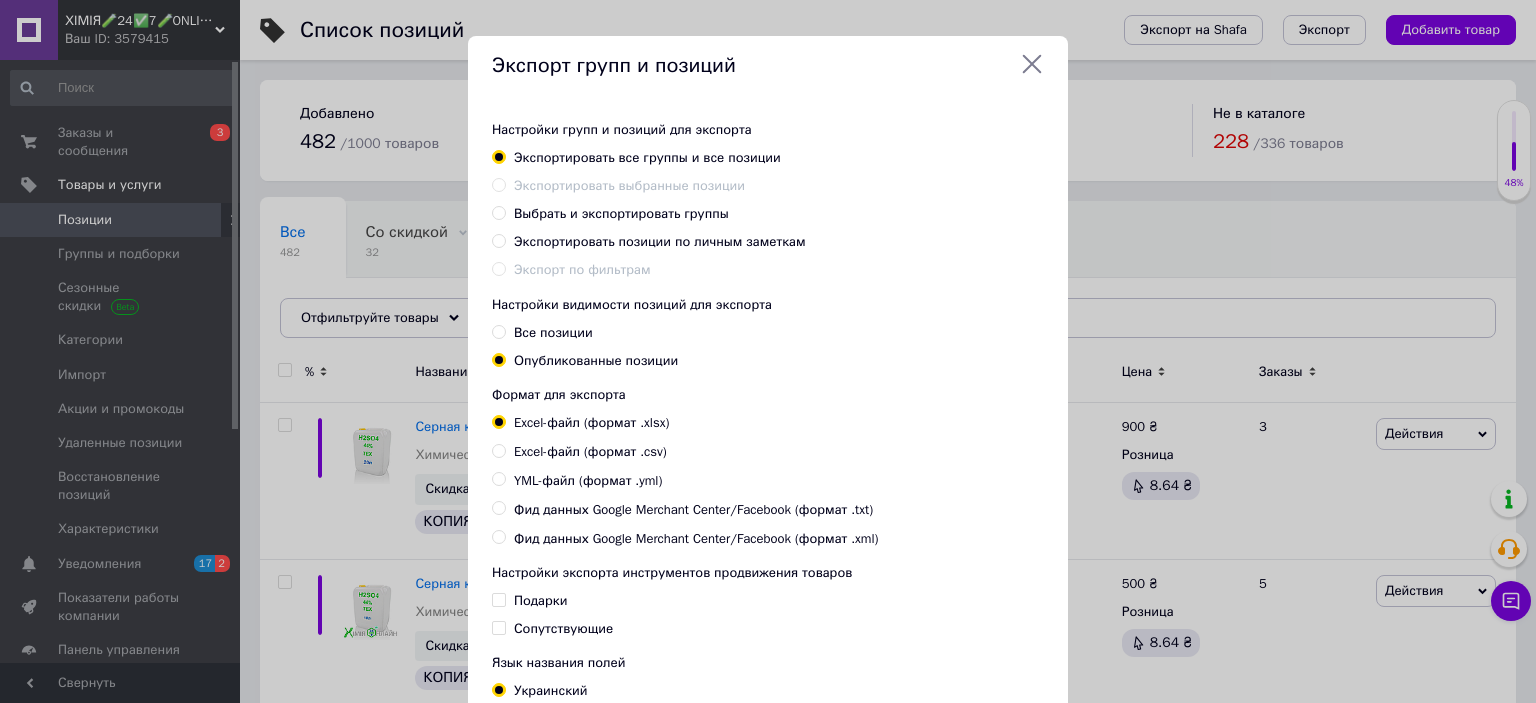 click 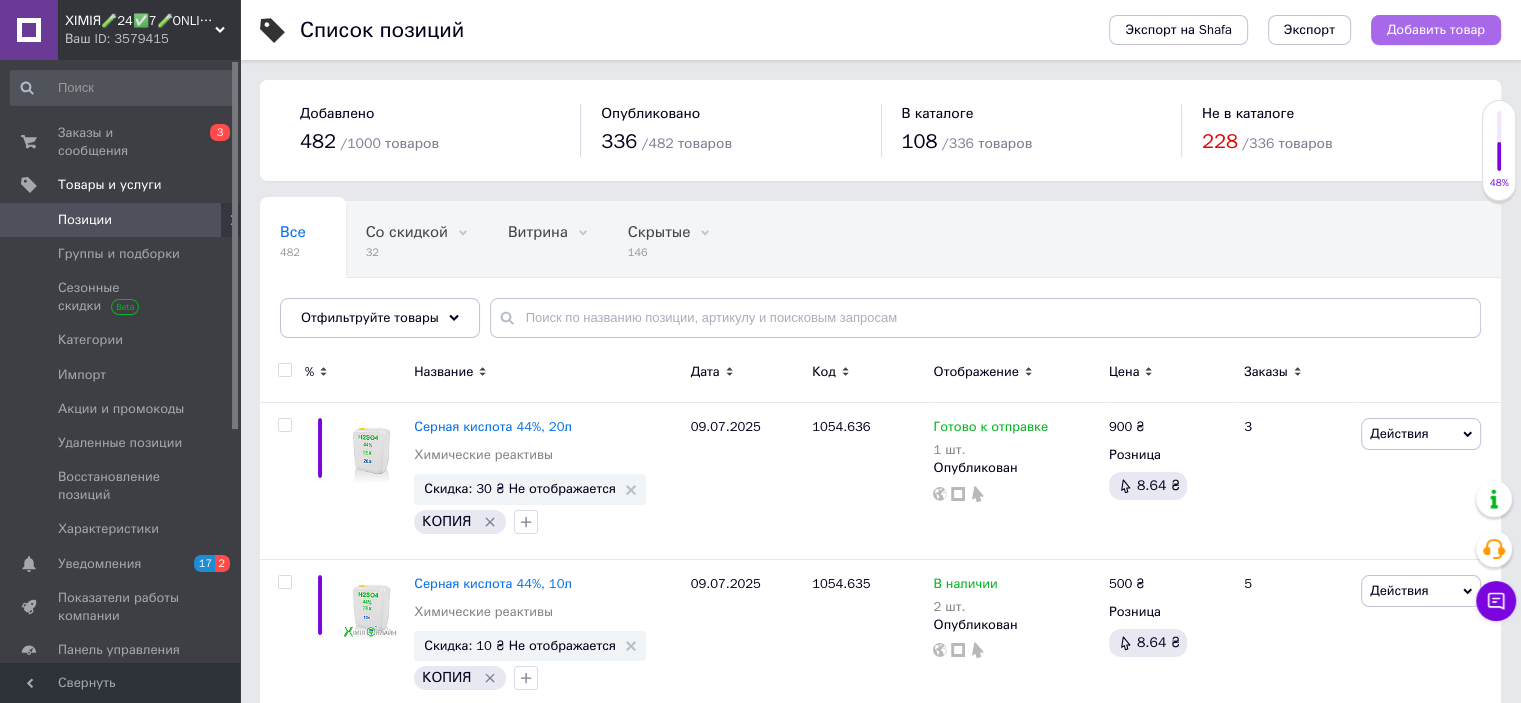 click on "Добавить товар" at bounding box center [1436, 30] 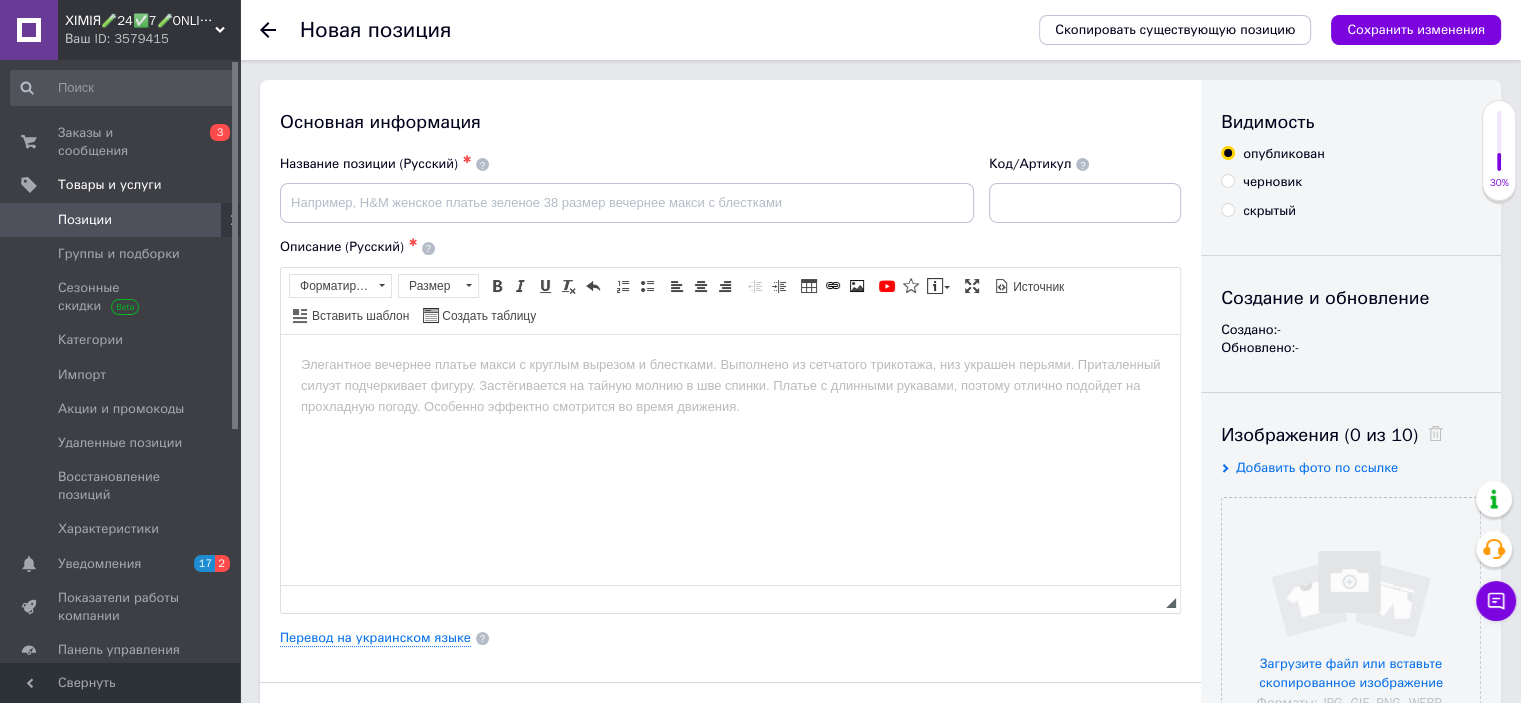 scroll, scrollTop: 0, scrollLeft: 0, axis: both 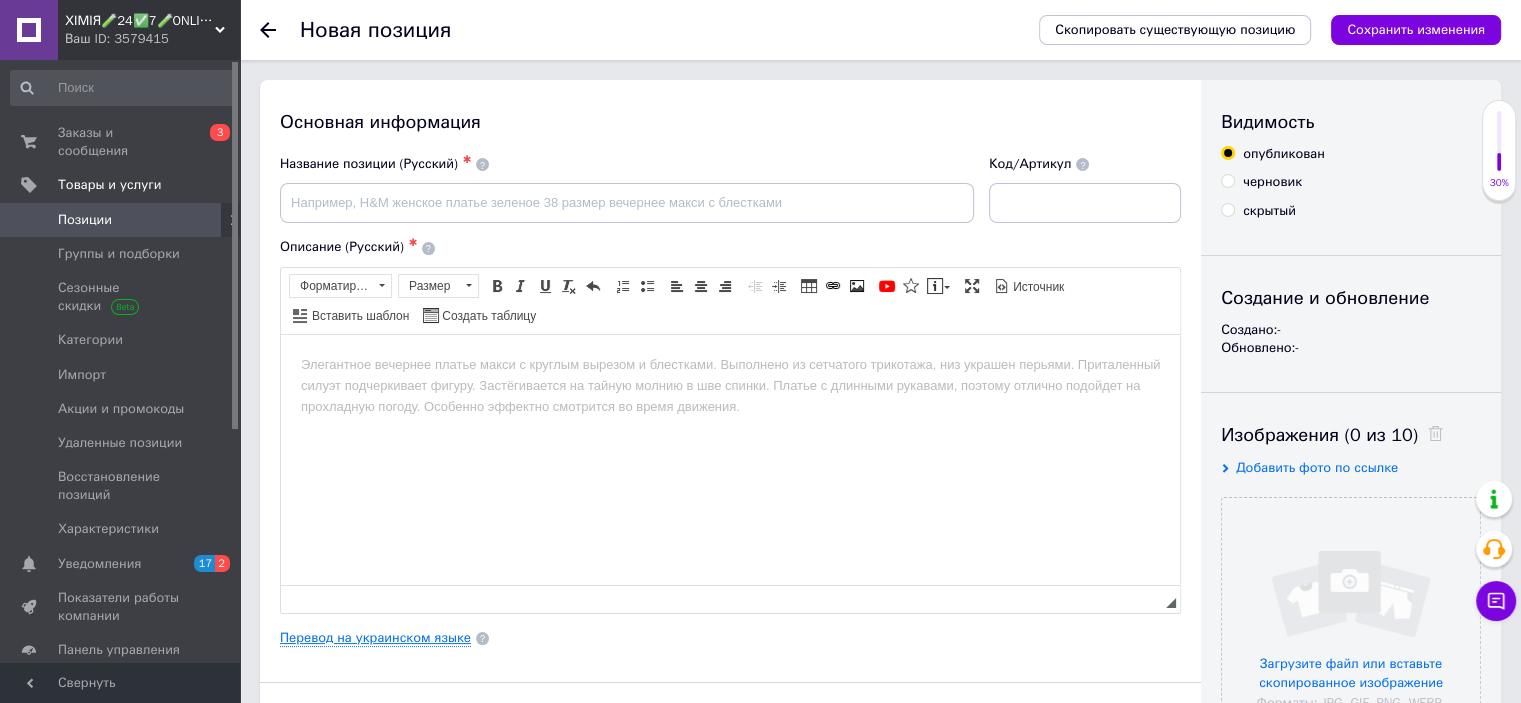 click on "Перевод на украинском языке" at bounding box center (375, 638) 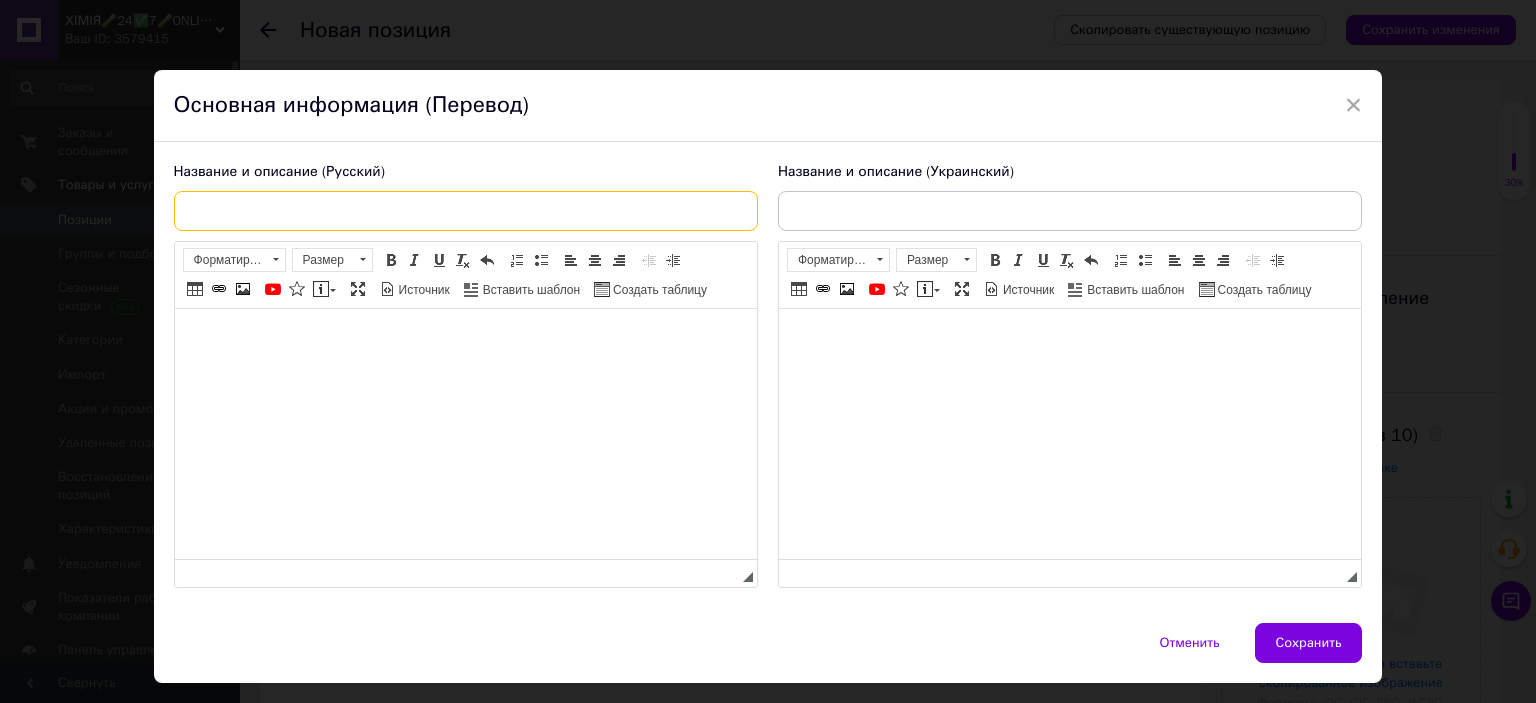 click at bounding box center (466, 211) 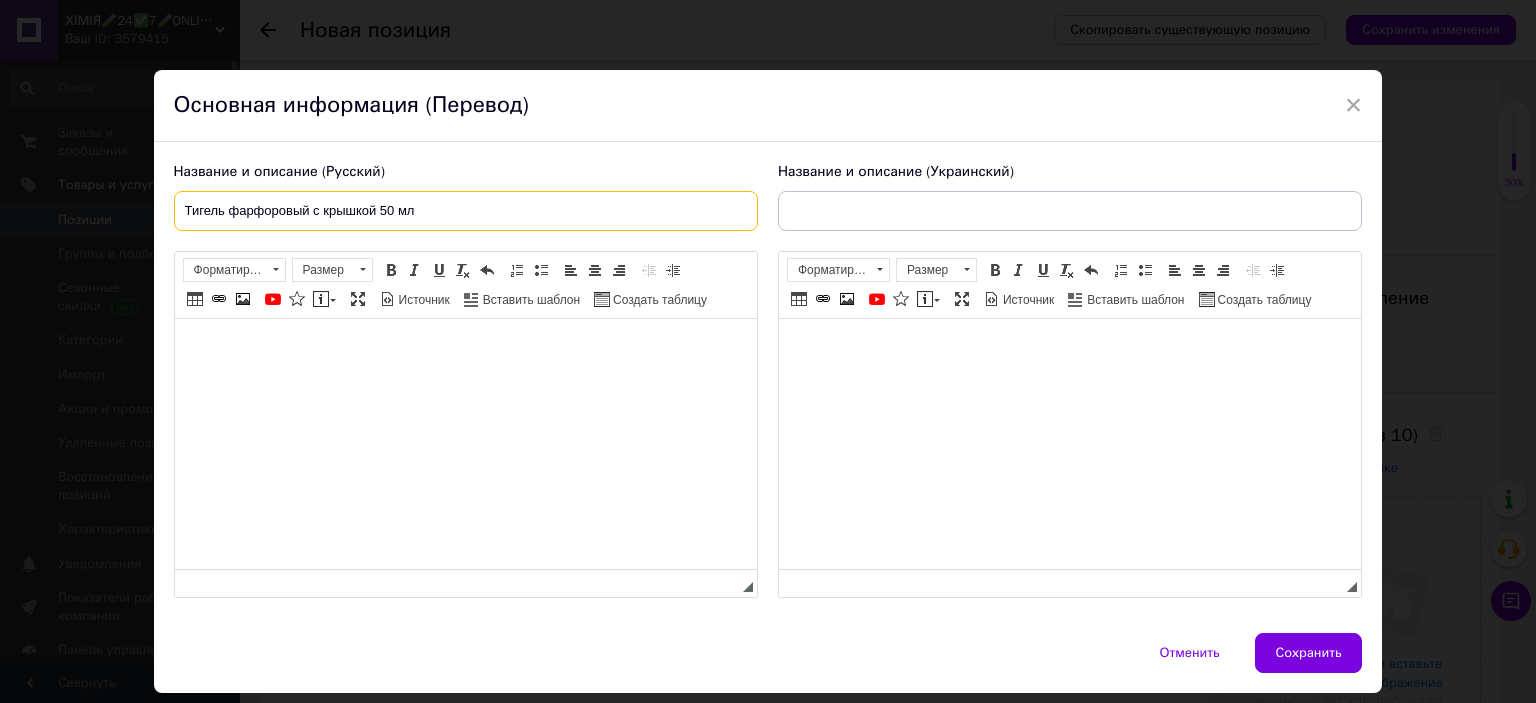 type on "Тигель фарфоровый с крышкой 50 мл" 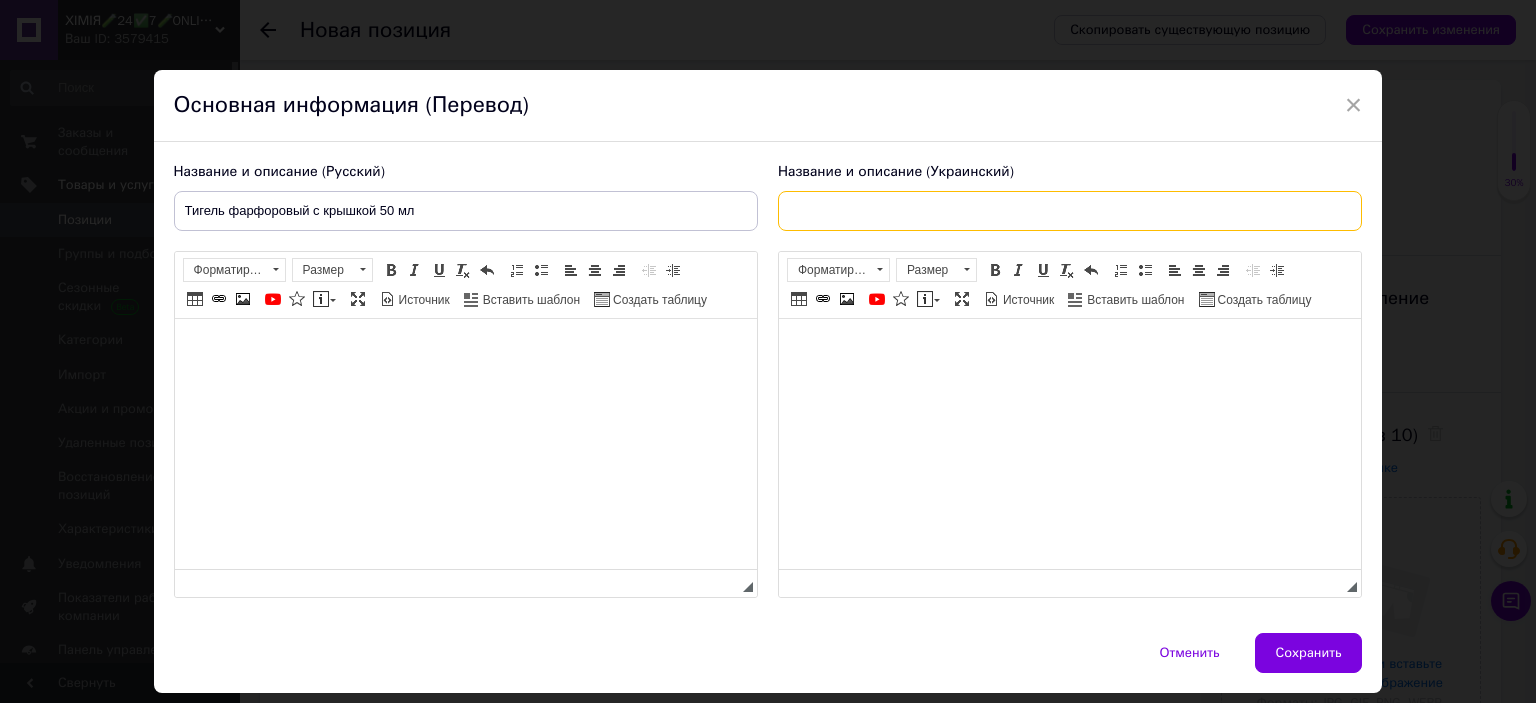 click at bounding box center (1070, 211) 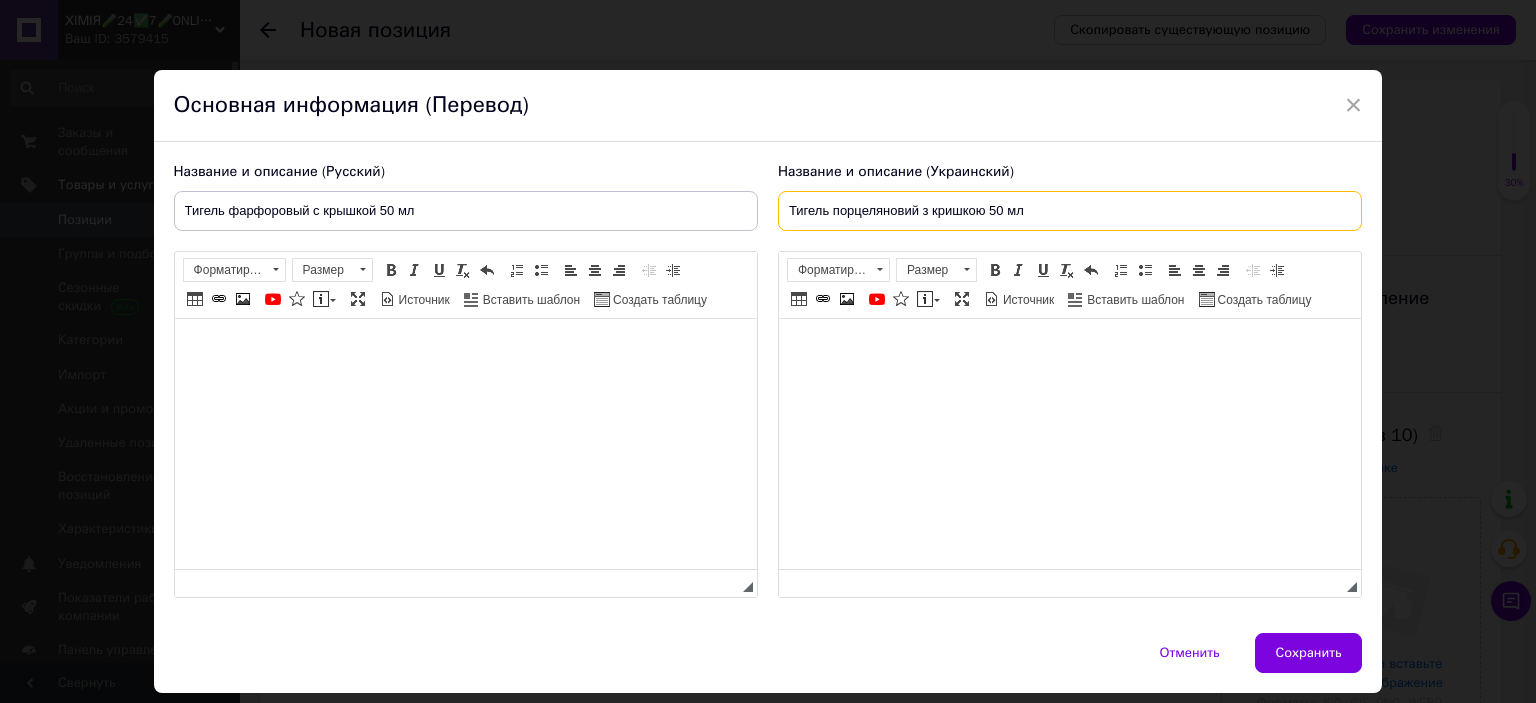 type on "Тигель порцеляновий з кришкою 50 мл" 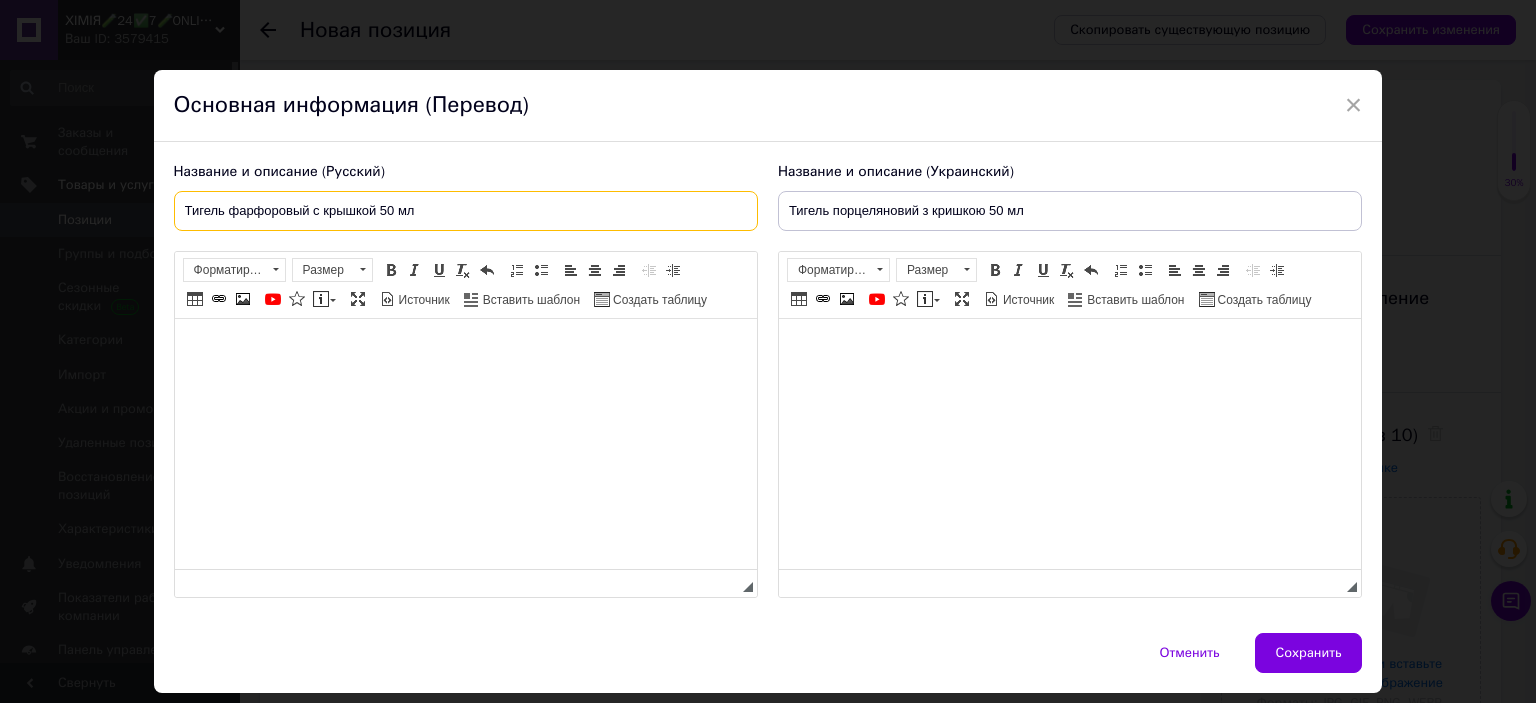drag, startPoint x: 185, startPoint y: 205, endPoint x: 422, endPoint y: 206, distance: 237.0021 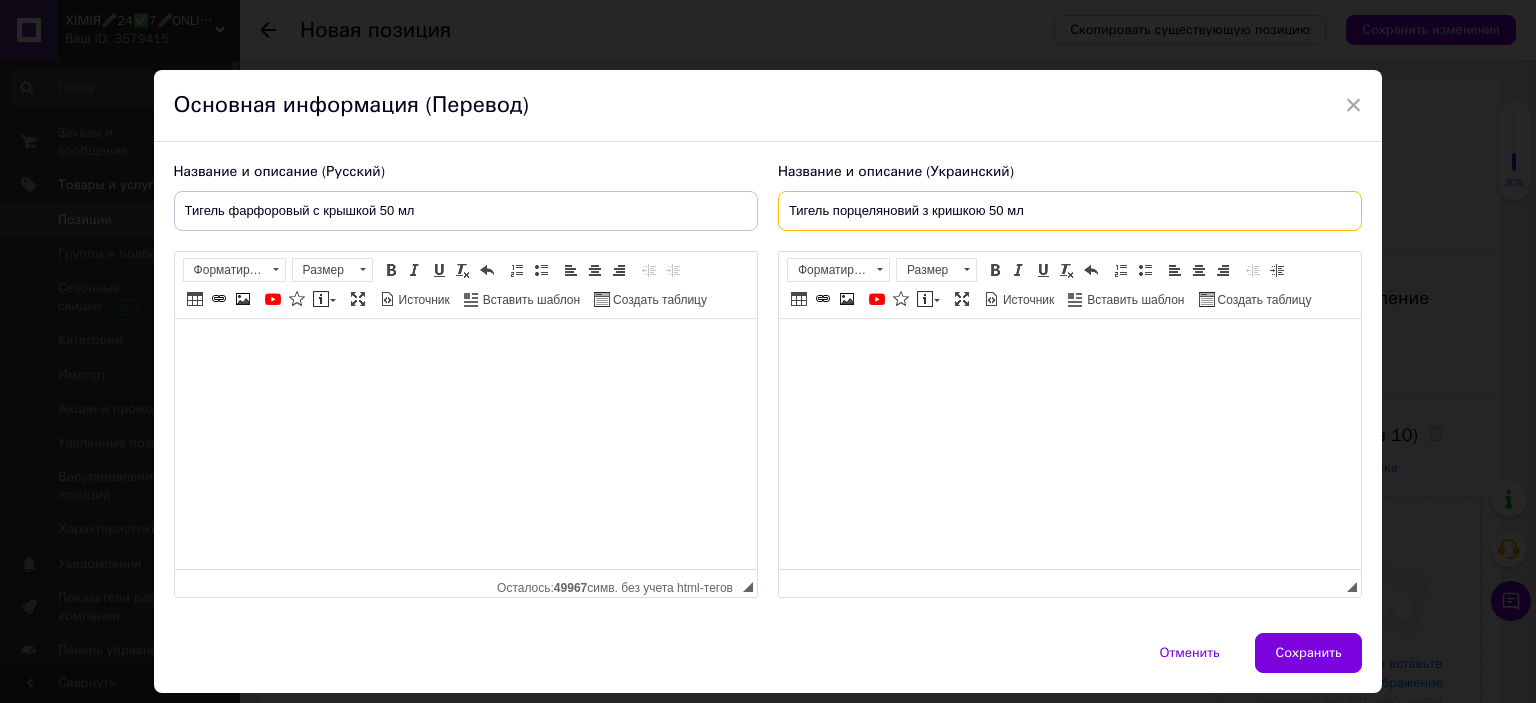 drag, startPoint x: 784, startPoint y: 203, endPoint x: 1032, endPoint y: 206, distance: 248.01814 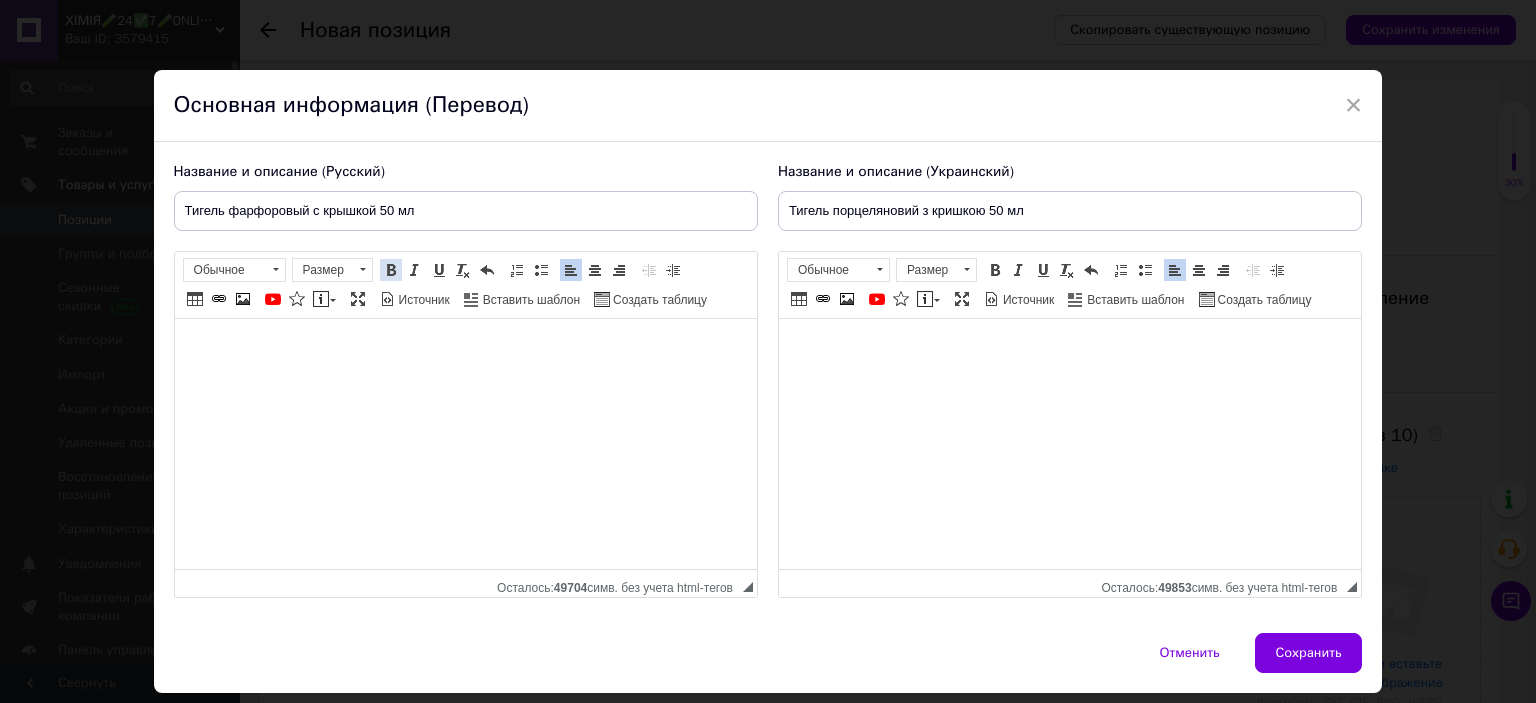click at bounding box center [391, 270] 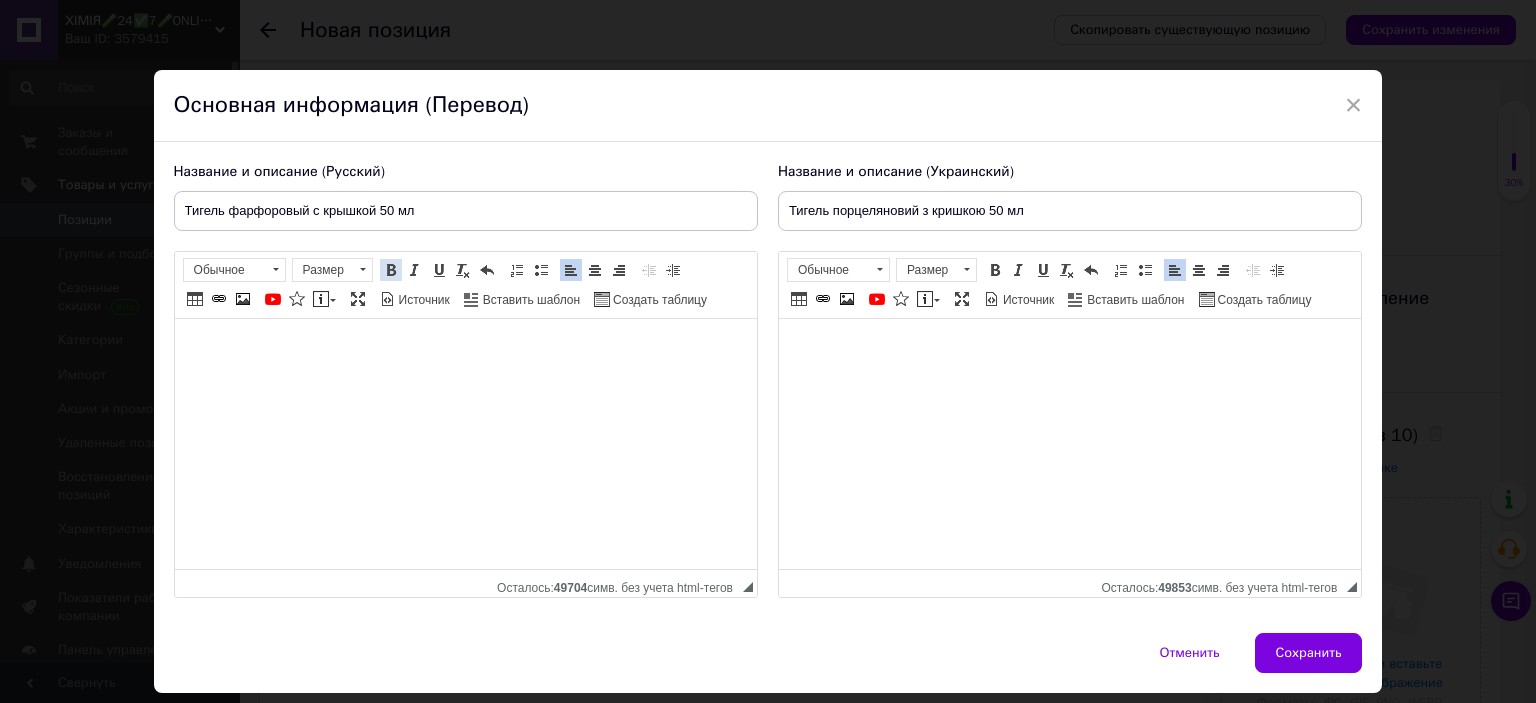 click at bounding box center [391, 270] 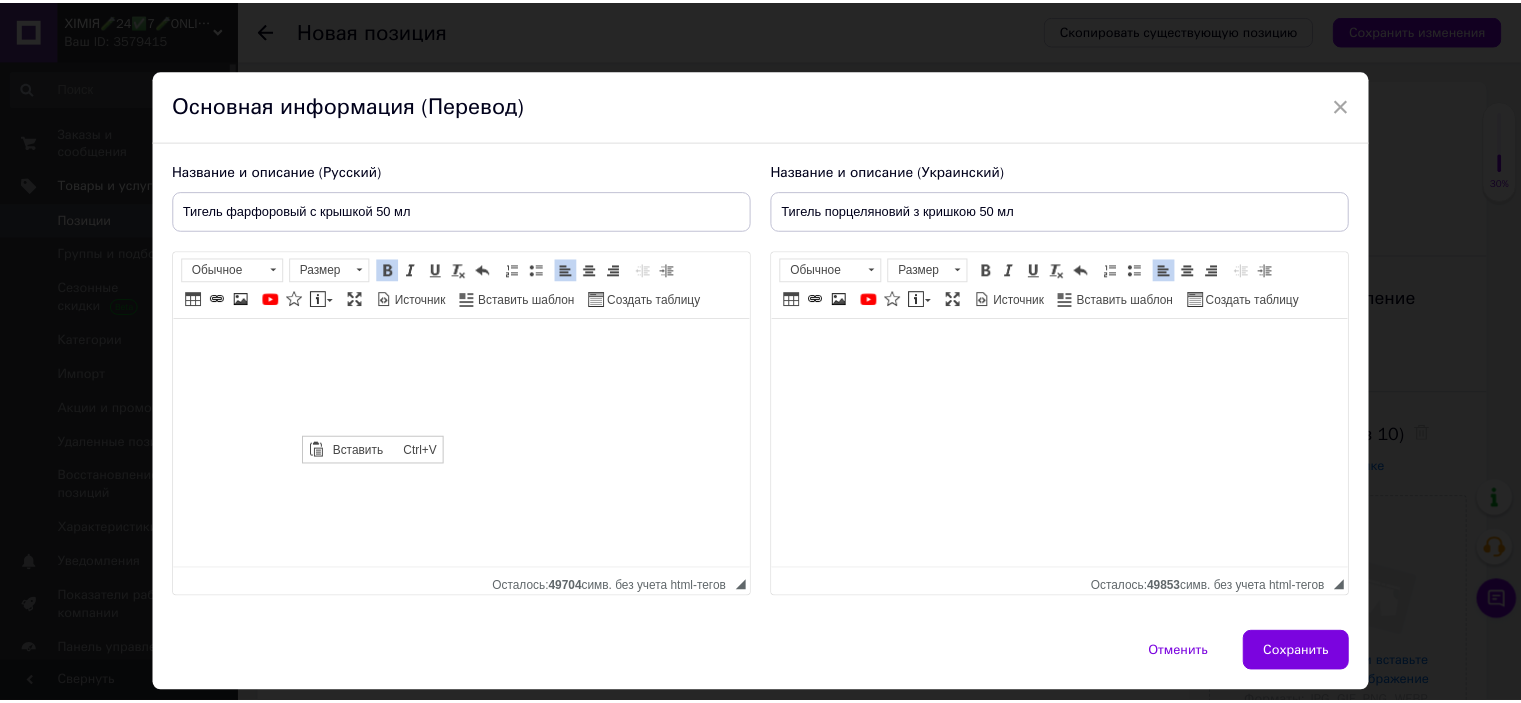 scroll, scrollTop: 0, scrollLeft: 0, axis: both 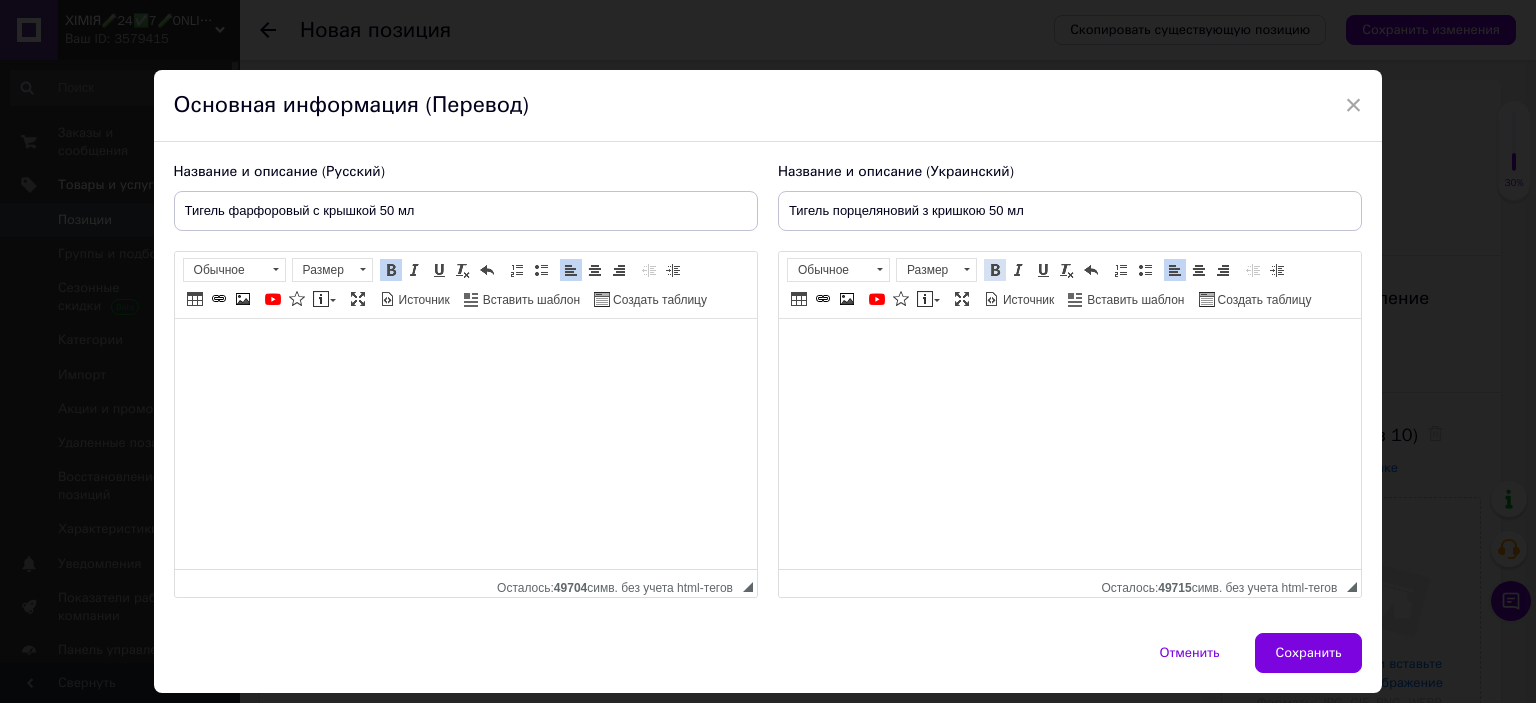 click at bounding box center (995, 270) 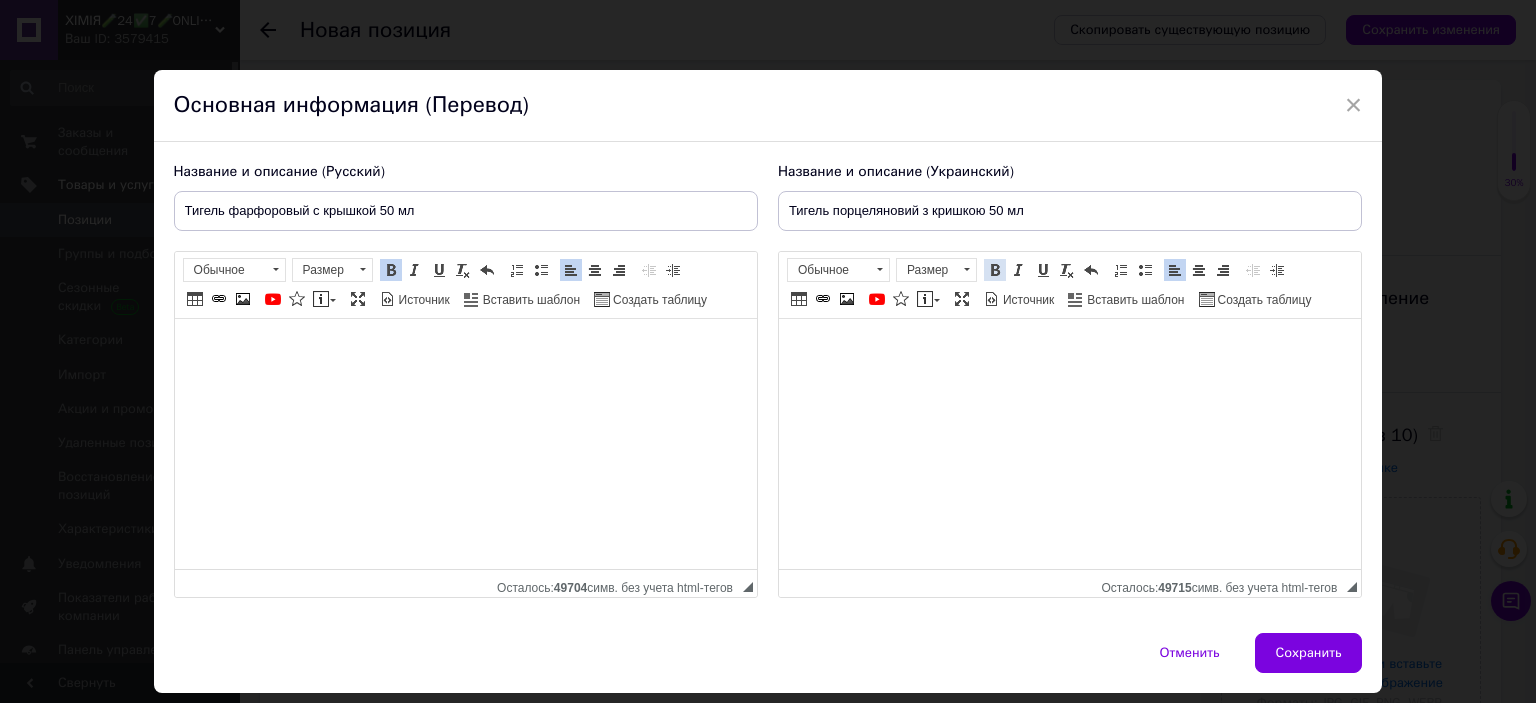 click at bounding box center [995, 270] 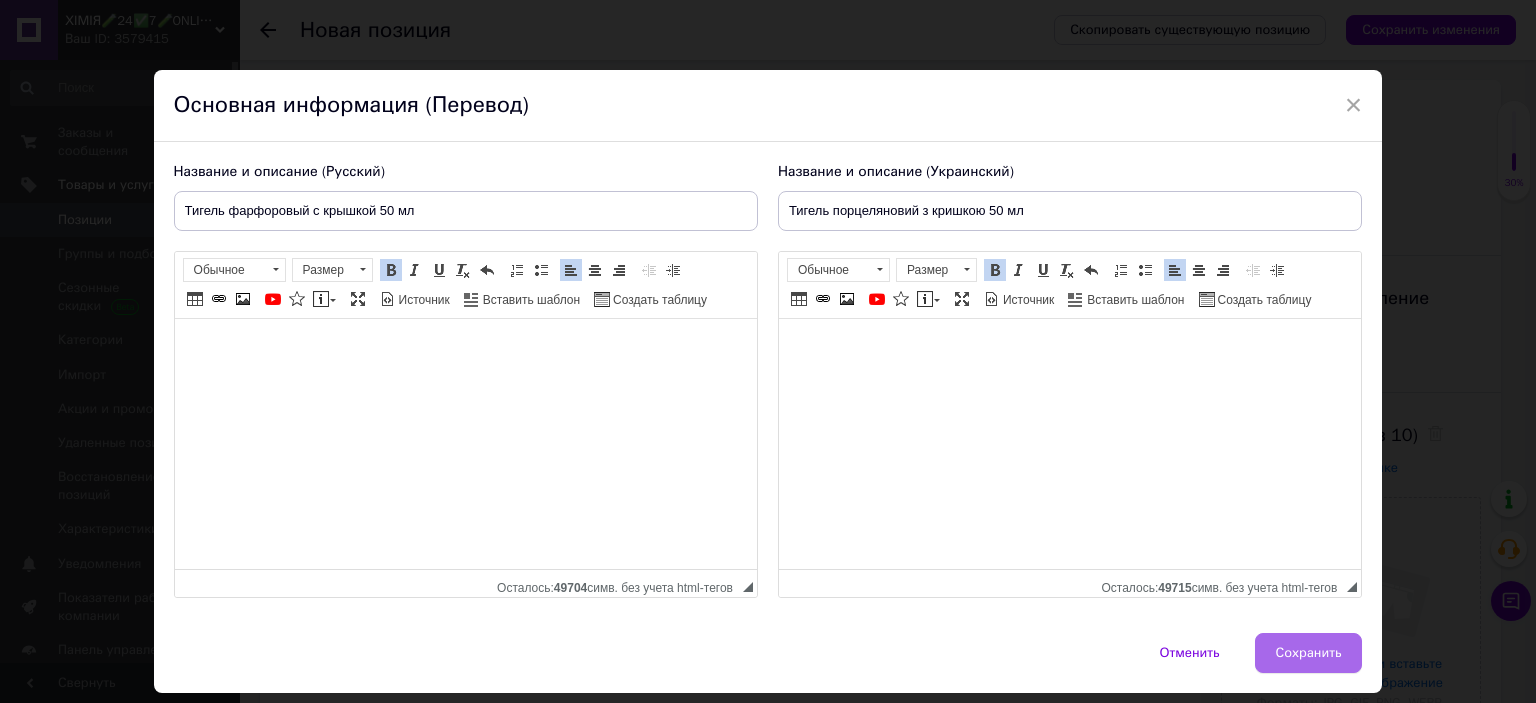 click on "Сохранить" at bounding box center (1309, 653) 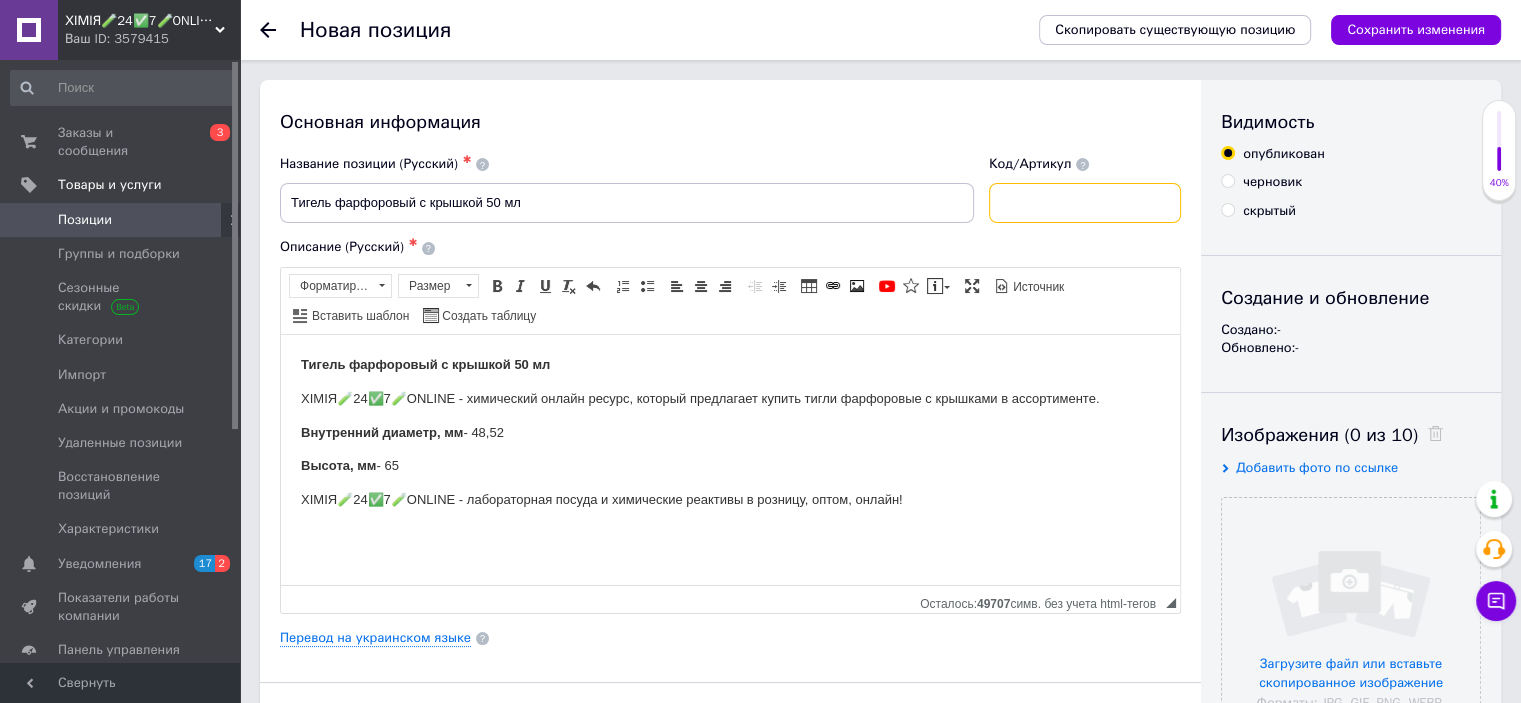 click at bounding box center [1085, 203] 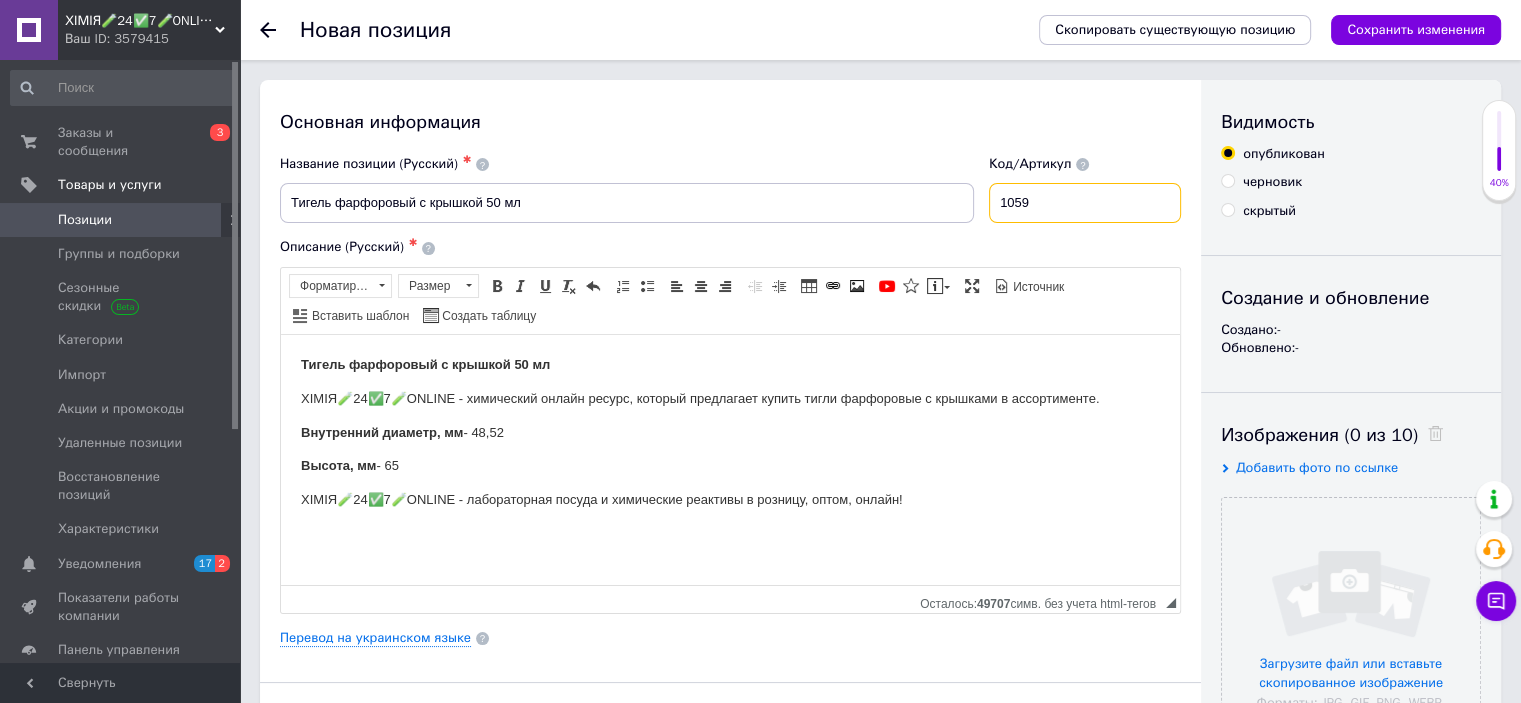 type on "1059" 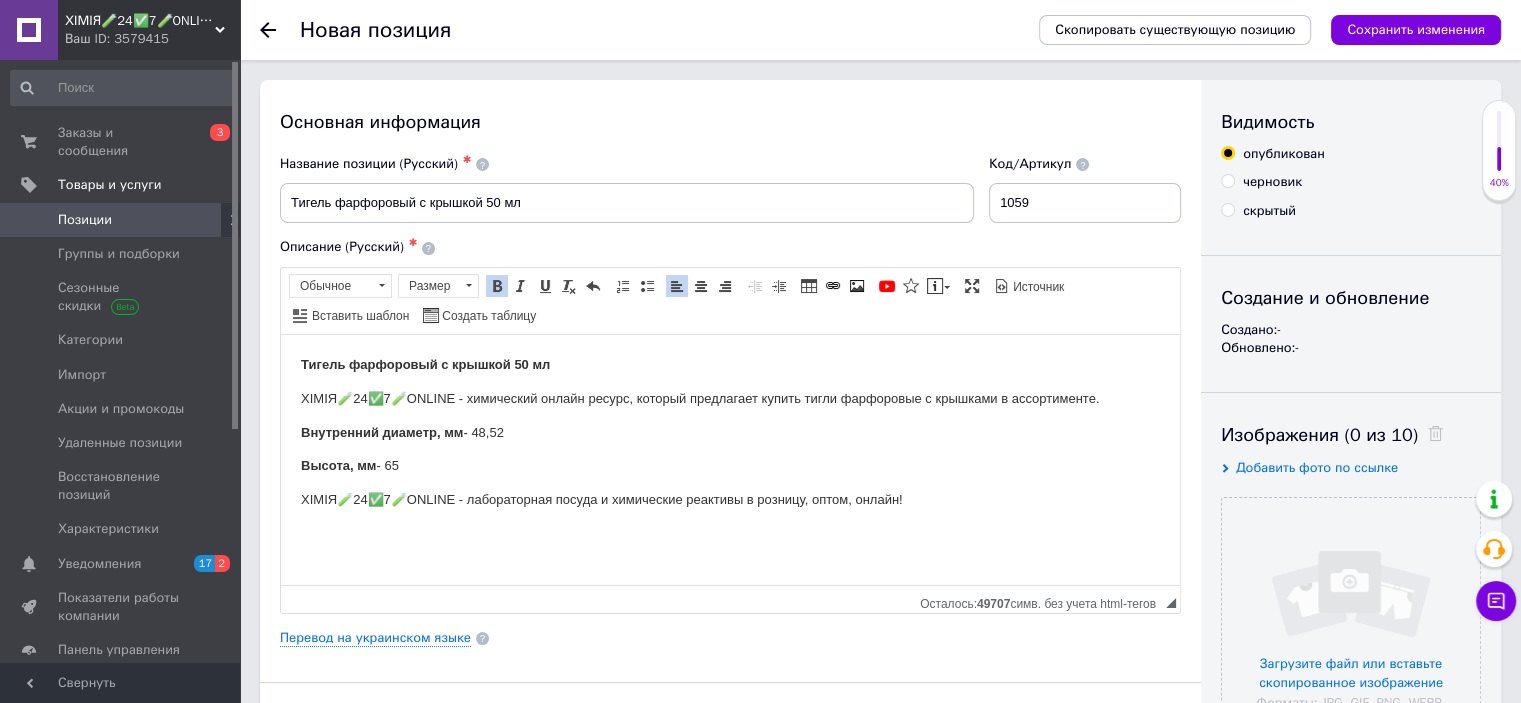 drag, startPoint x: 301, startPoint y: 423, endPoint x: 425, endPoint y: 456, distance: 128.31601 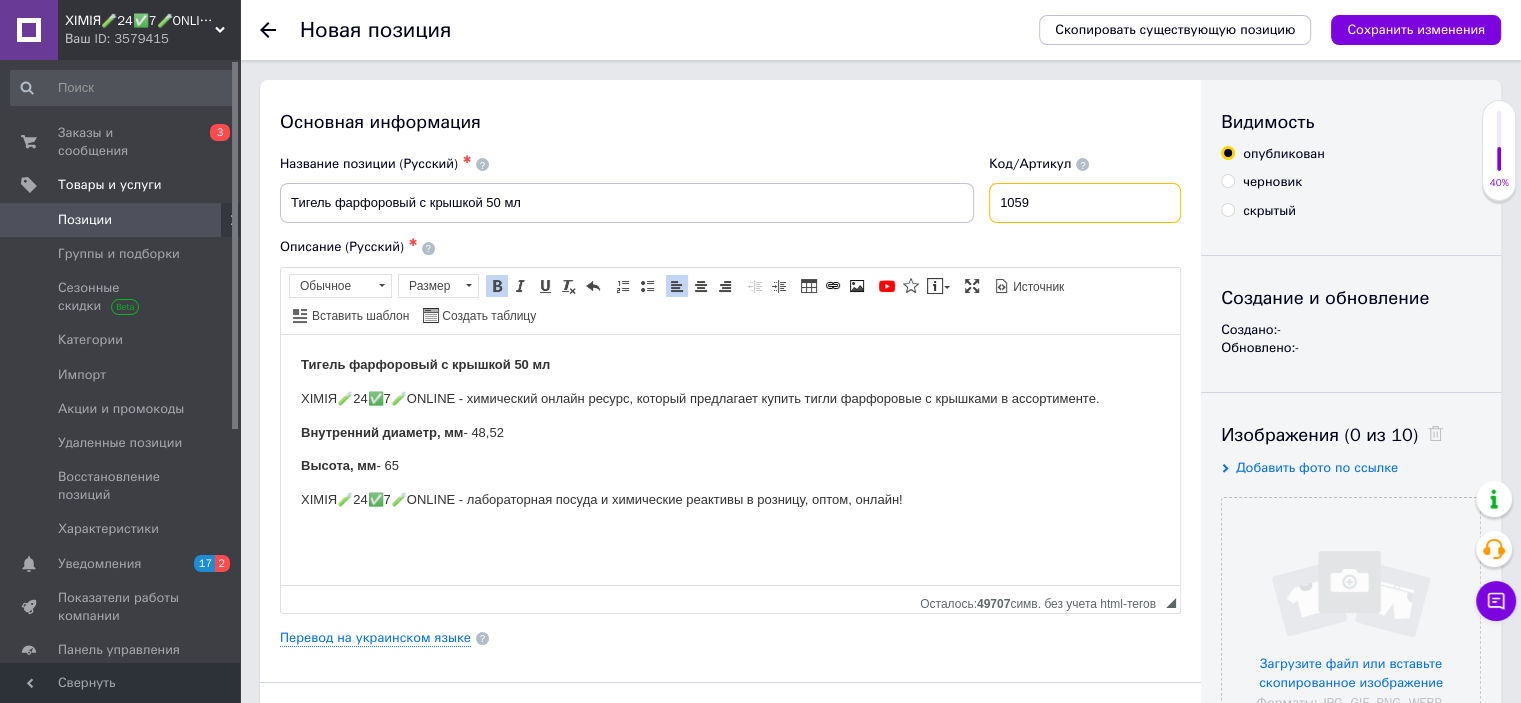 drag, startPoint x: 1046, startPoint y: 198, endPoint x: 1004, endPoint y: 199, distance: 42.0119 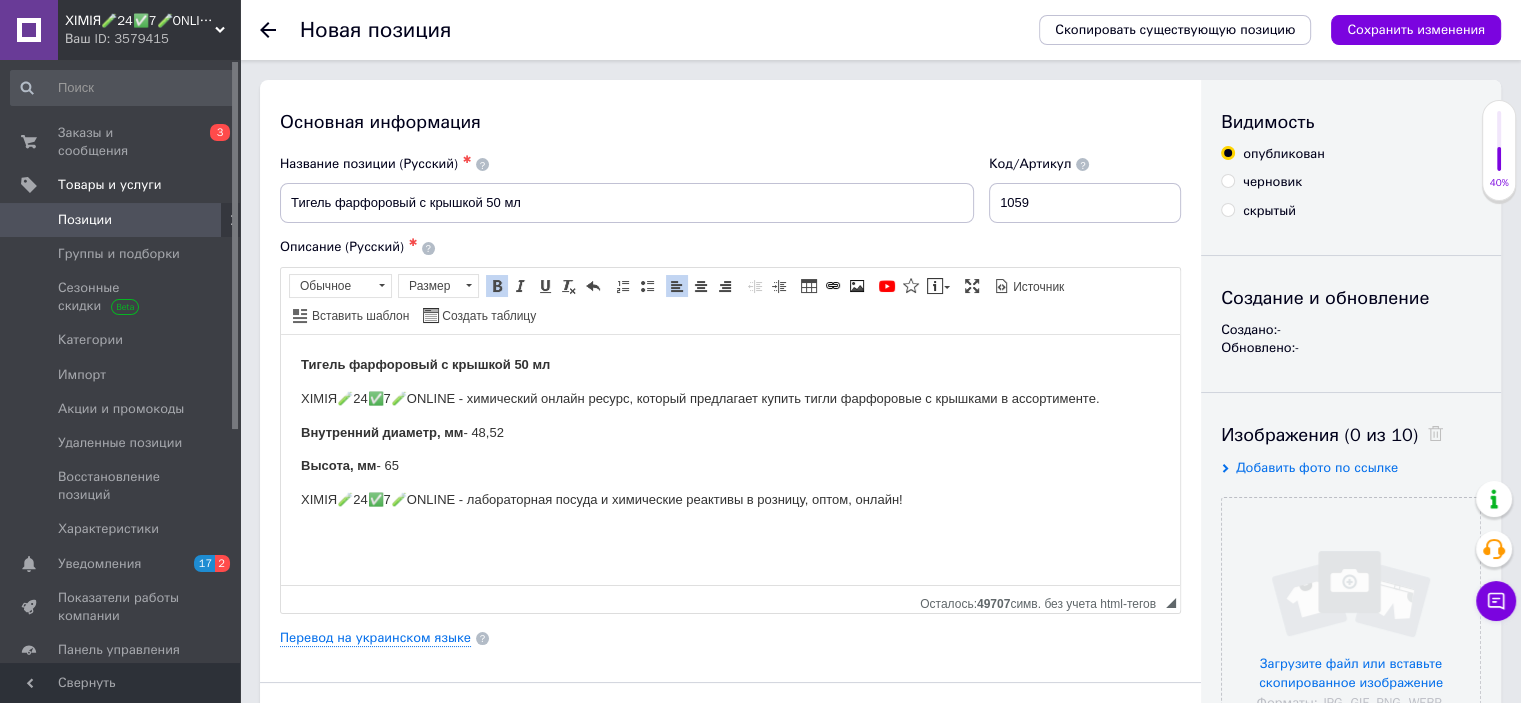 click on "Позиции" at bounding box center (85, 220) 